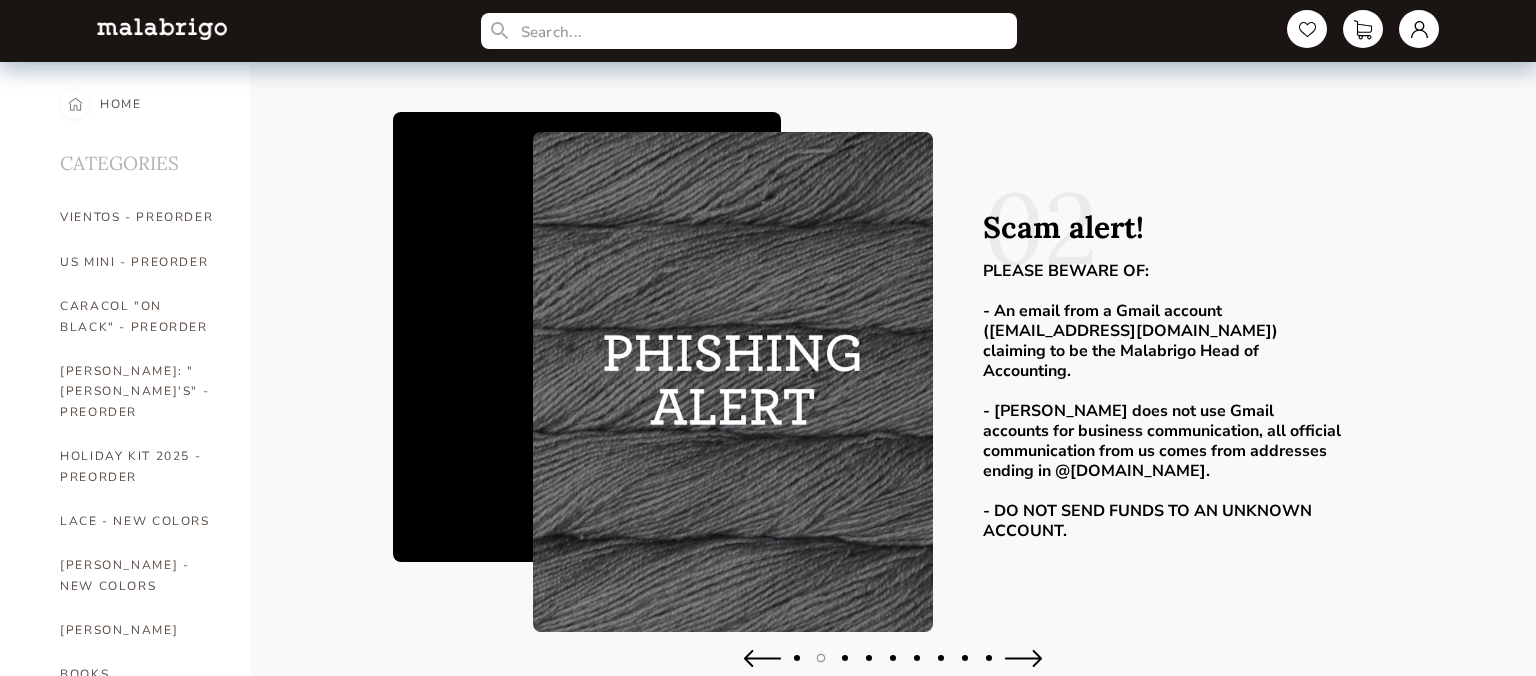 scroll, scrollTop: 0, scrollLeft: 0, axis: both 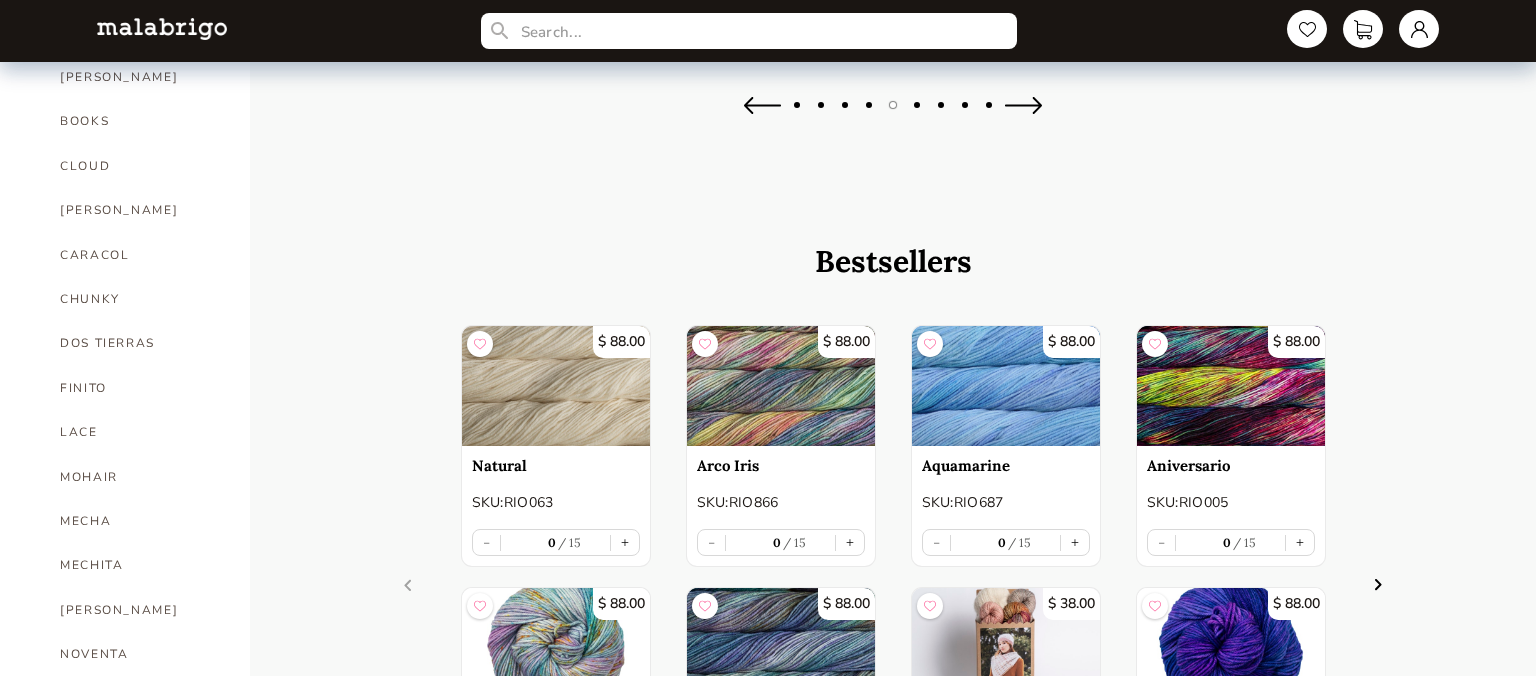 drag, startPoint x: 1524, startPoint y: 299, endPoint x: 1521, endPoint y: 389, distance: 90.04999 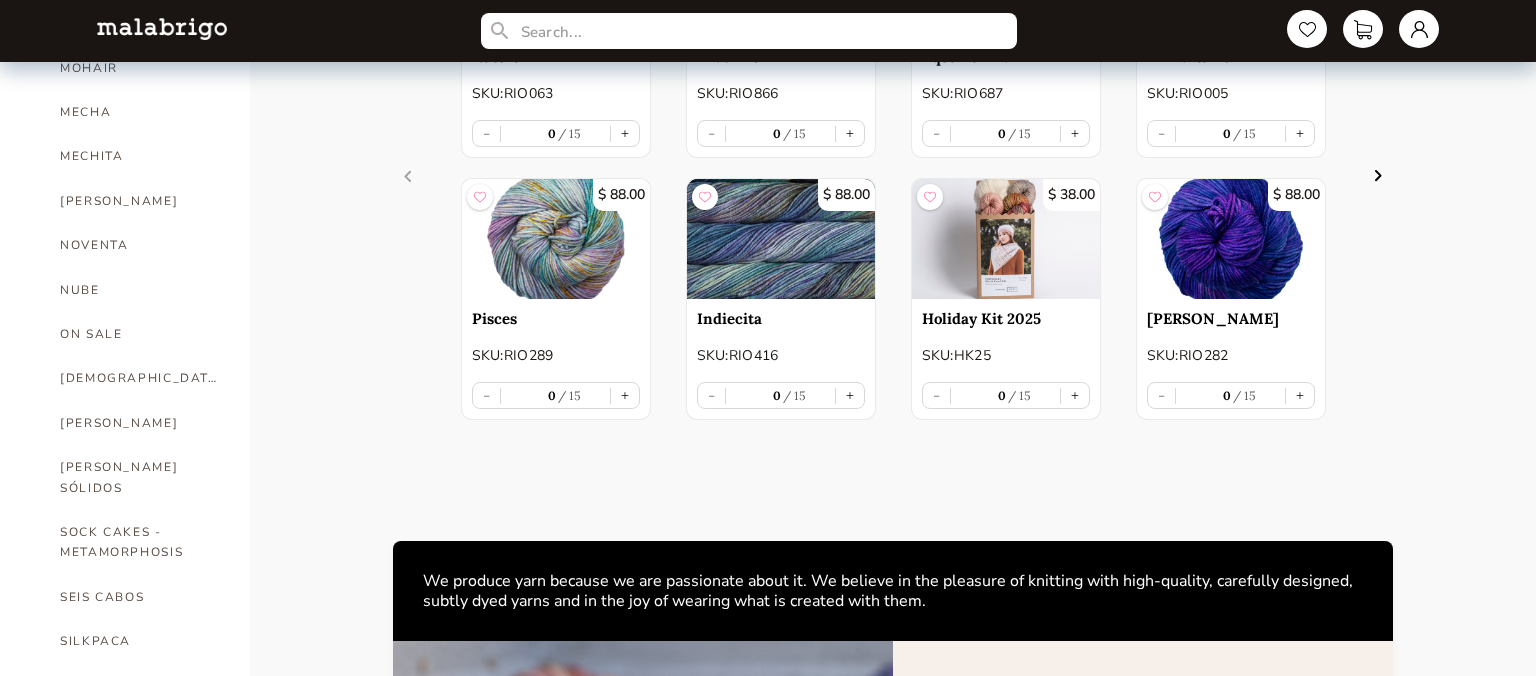 scroll, scrollTop: 966, scrollLeft: 0, axis: vertical 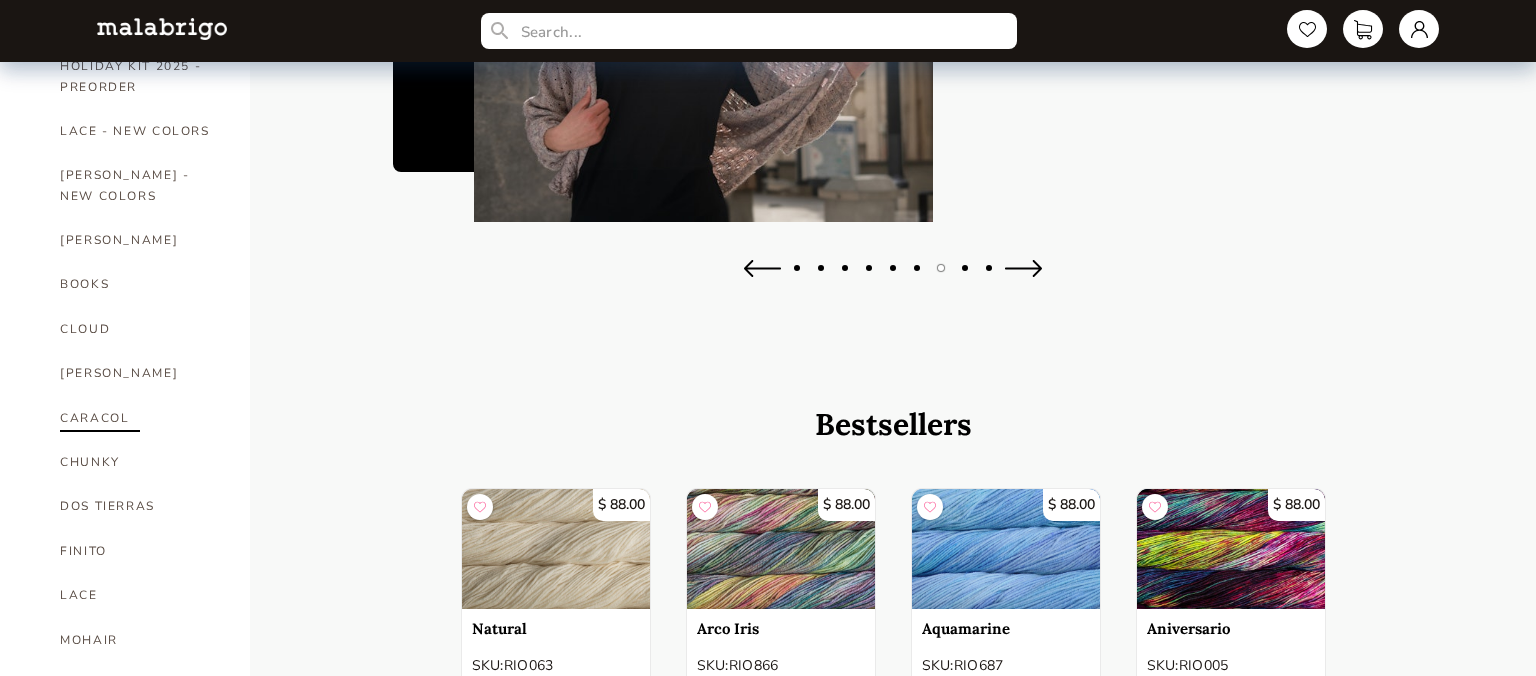click on "CARACOL" at bounding box center [140, 418] 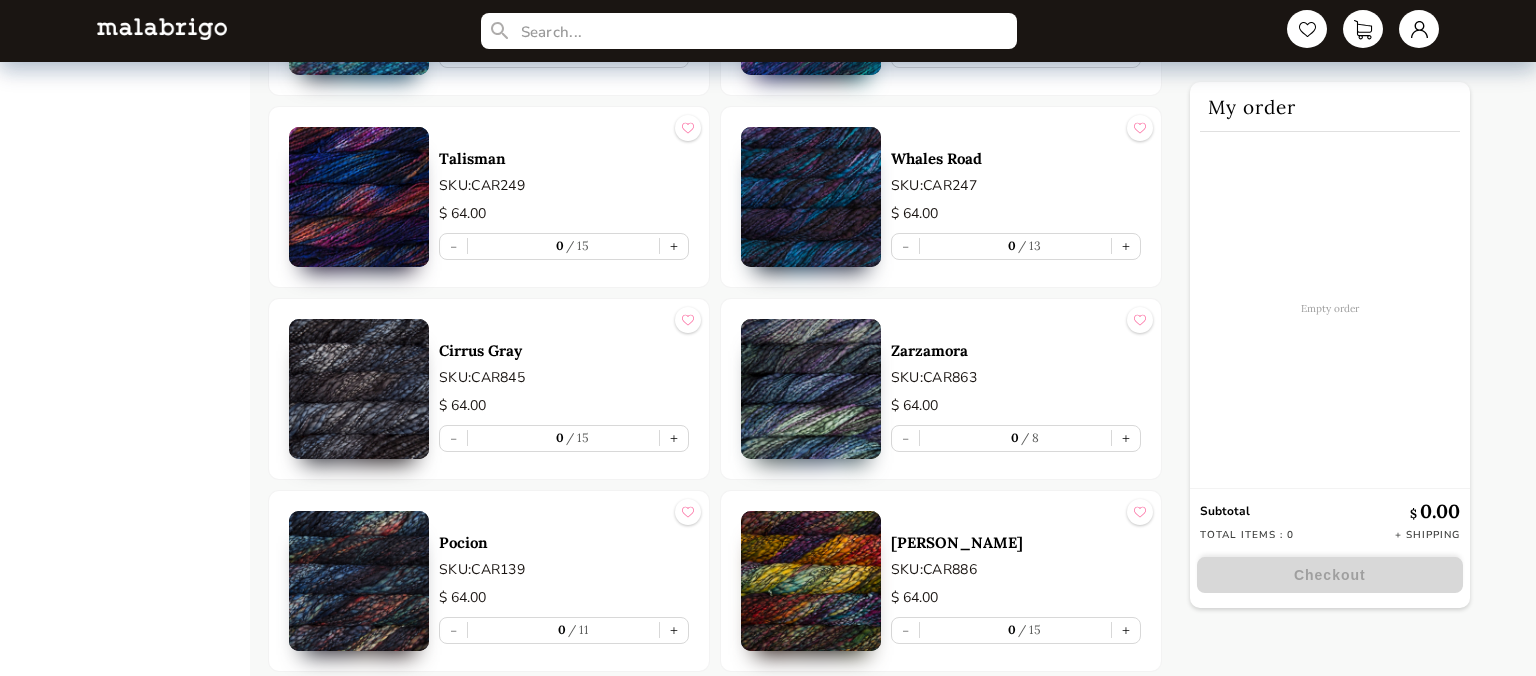 scroll, scrollTop: 2269, scrollLeft: 0, axis: vertical 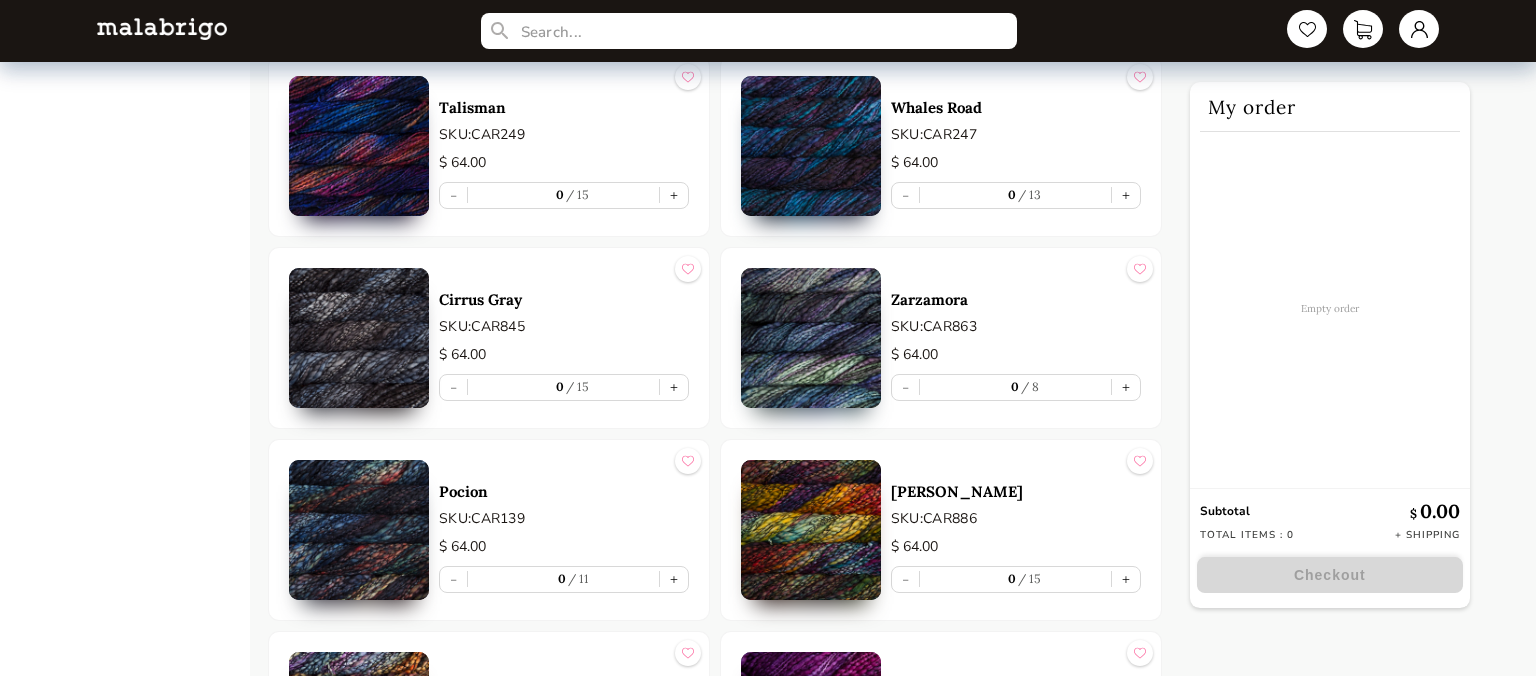 drag, startPoint x: 1536, startPoint y: 396, endPoint x: 1529, endPoint y: 428, distance: 32.75668 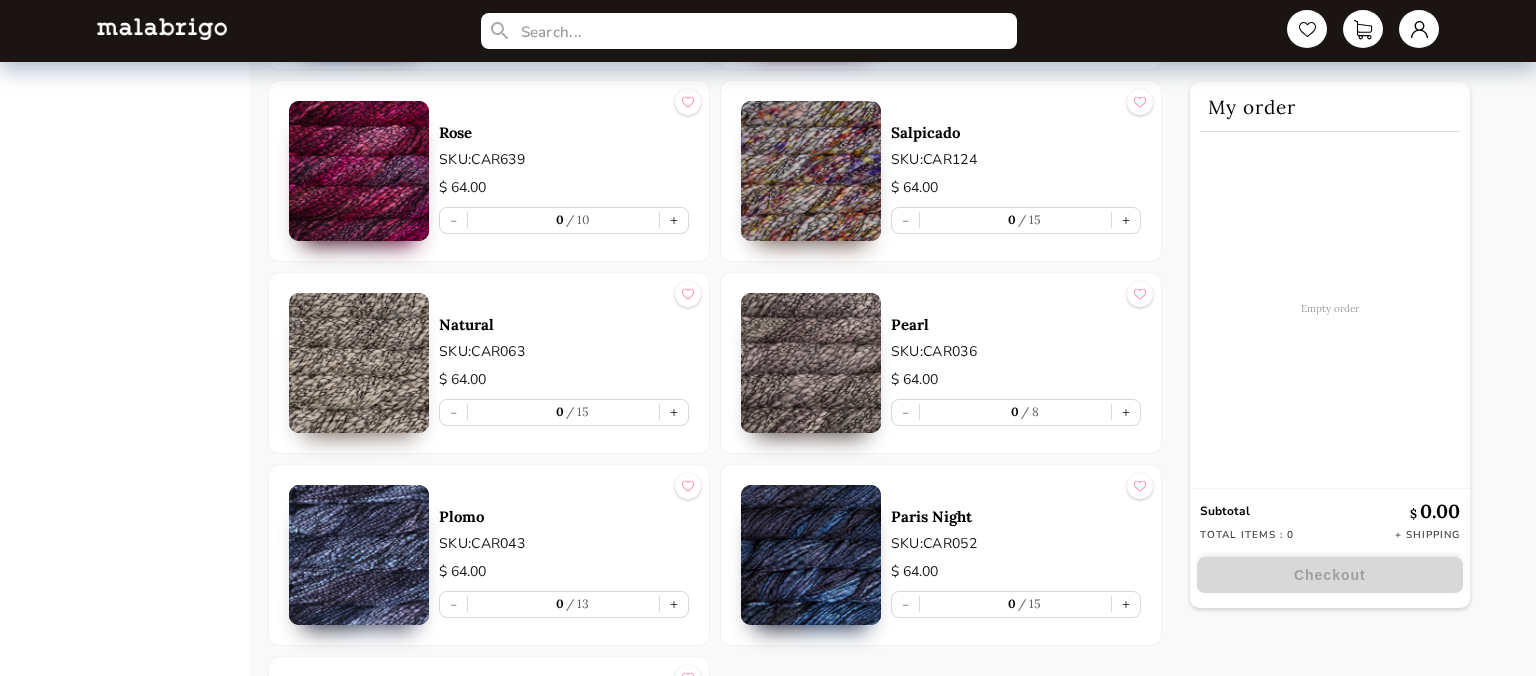 scroll, scrollTop: 3441, scrollLeft: 0, axis: vertical 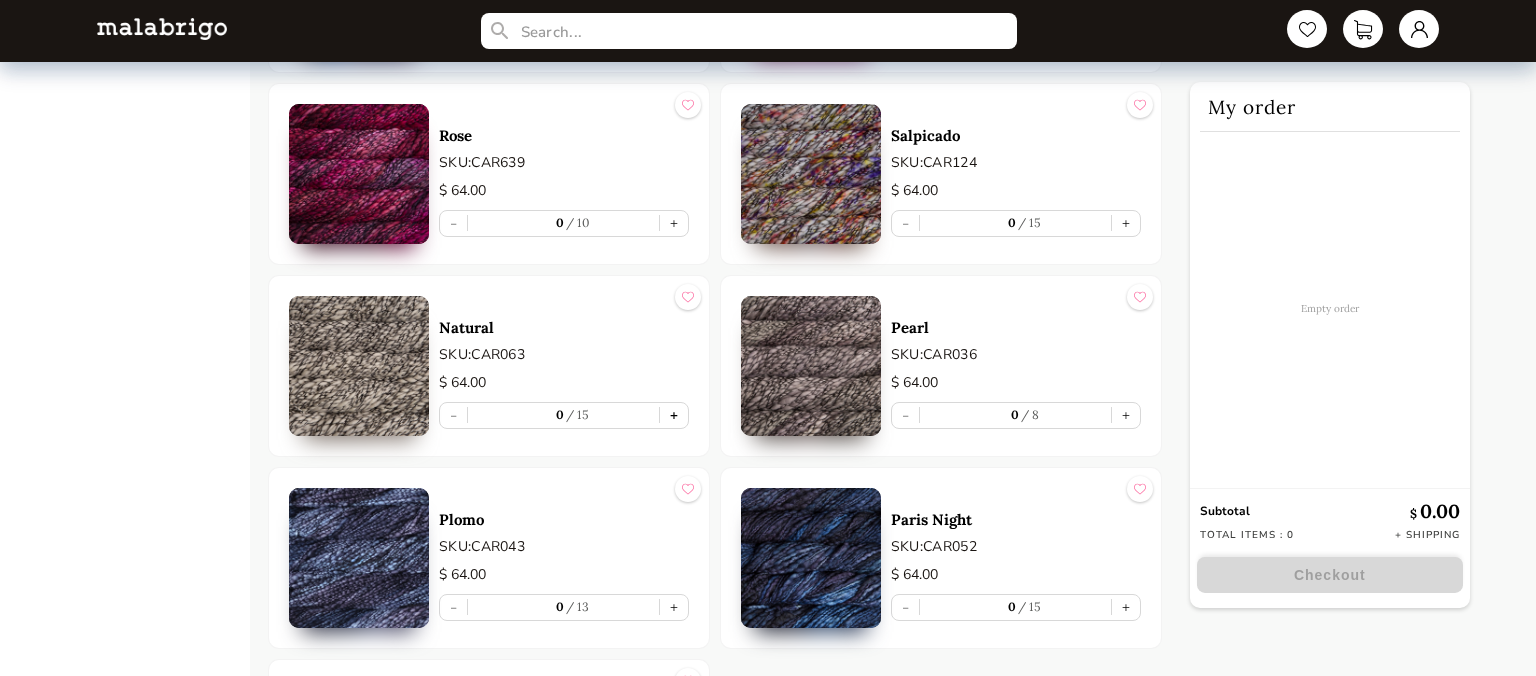 click on "+" at bounding box center (674, 415) 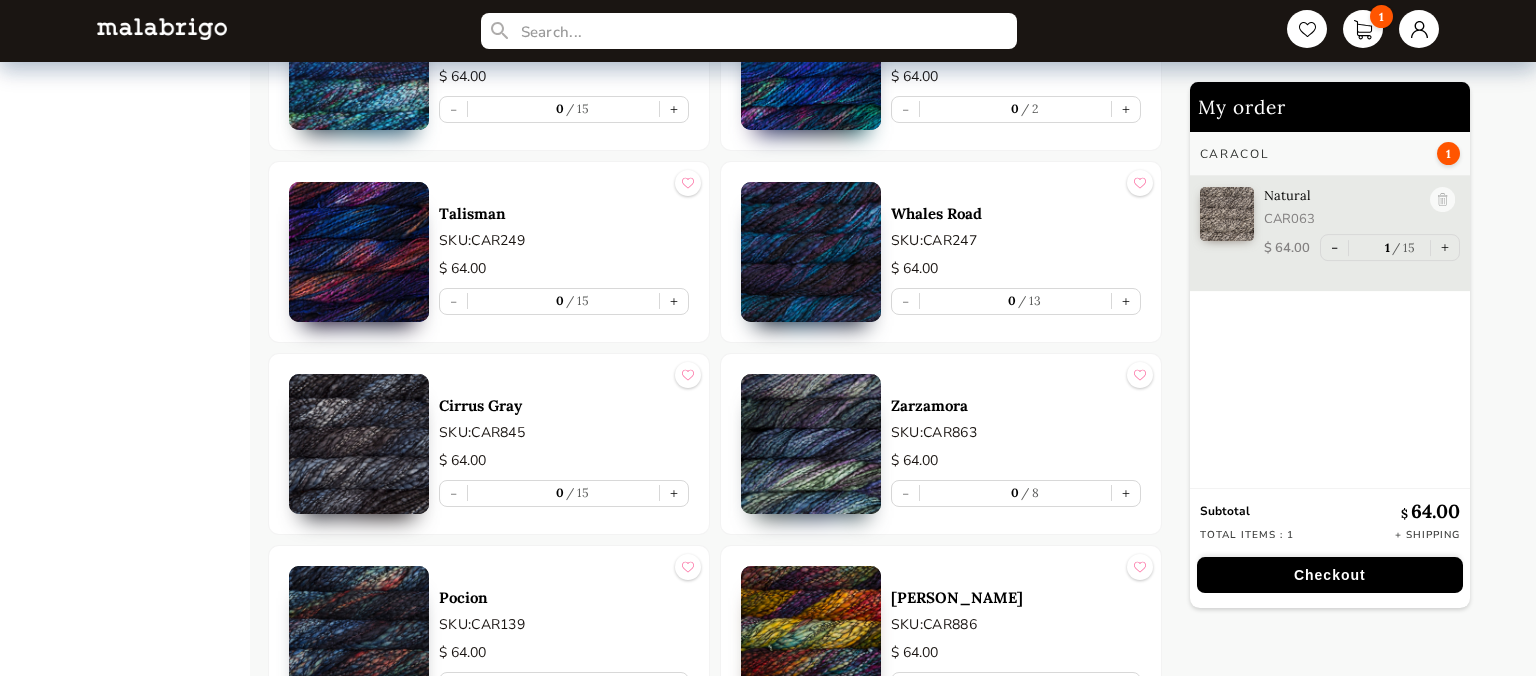 scroll, scrollTop: 2208, scrollLeft: 0, axis: vertical 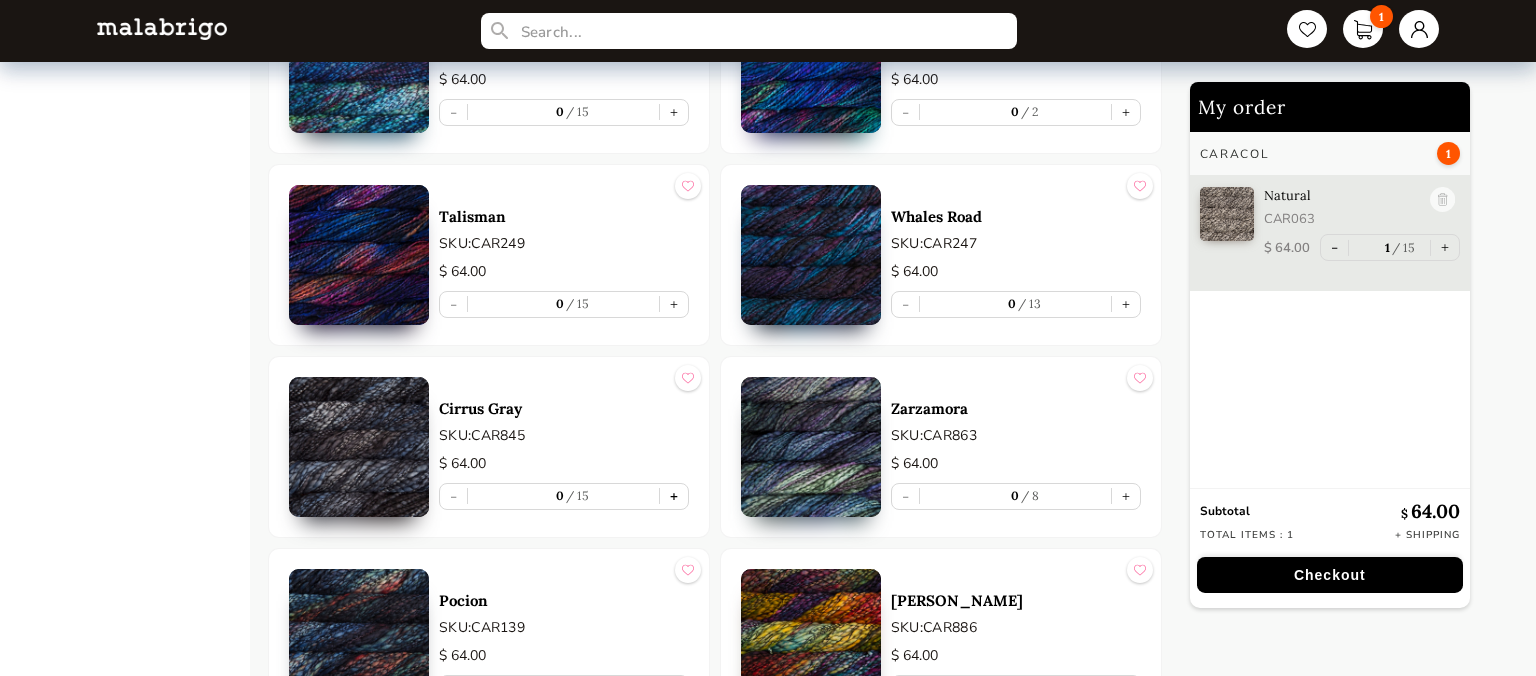 click on "+" at bounding box center (674, 496) 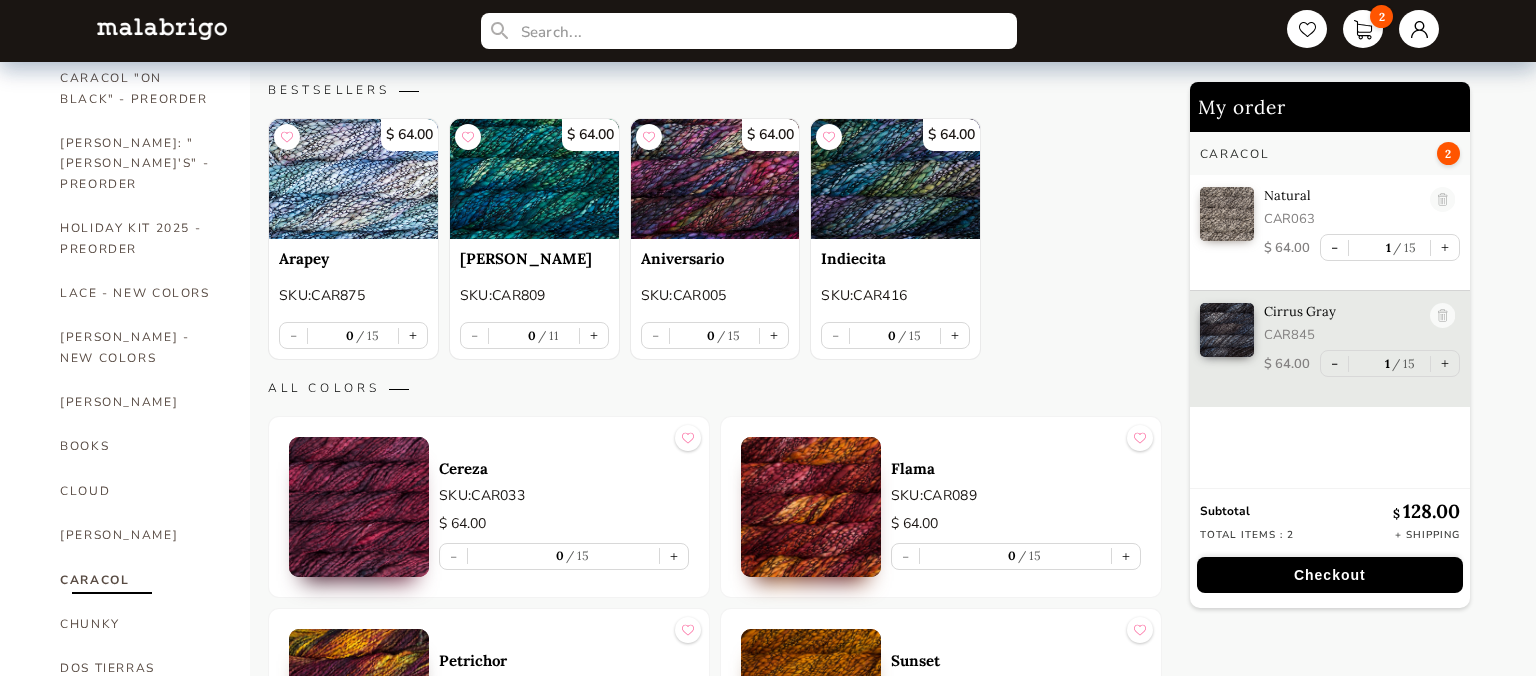 scroll, scrollTop: 180, scrollLeft: 0, axis: vertical 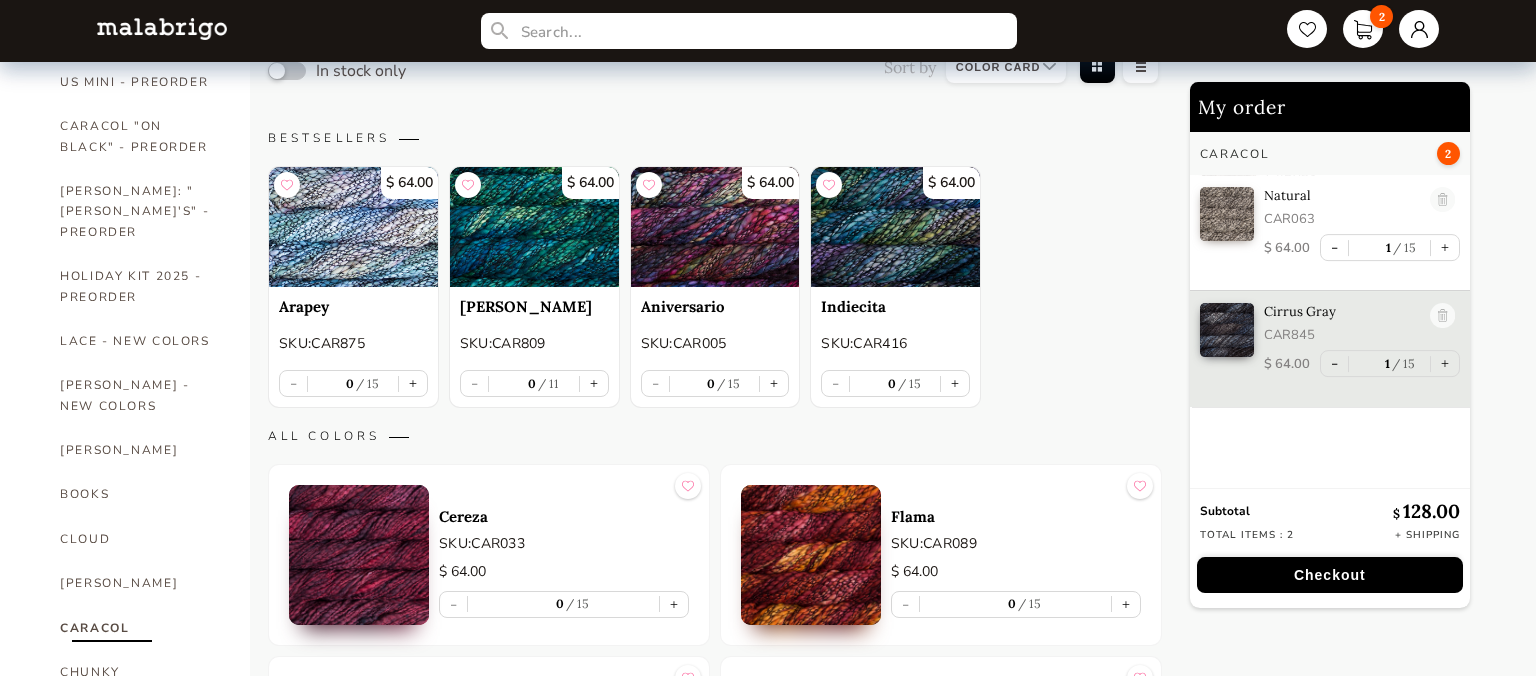click on "Checkout" at bounding box center [1330, 575] 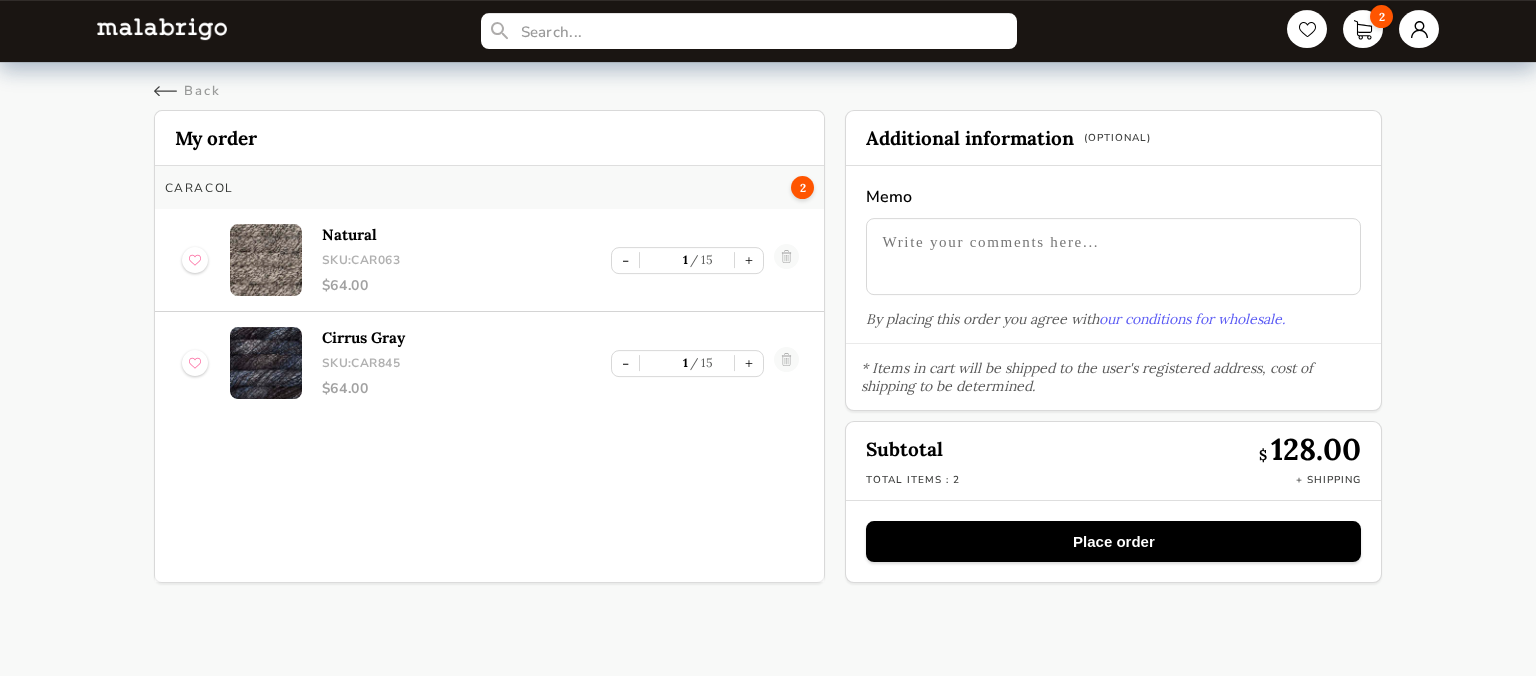 scroll, scrollTop: 0, scrollLeft: 0, axis: both 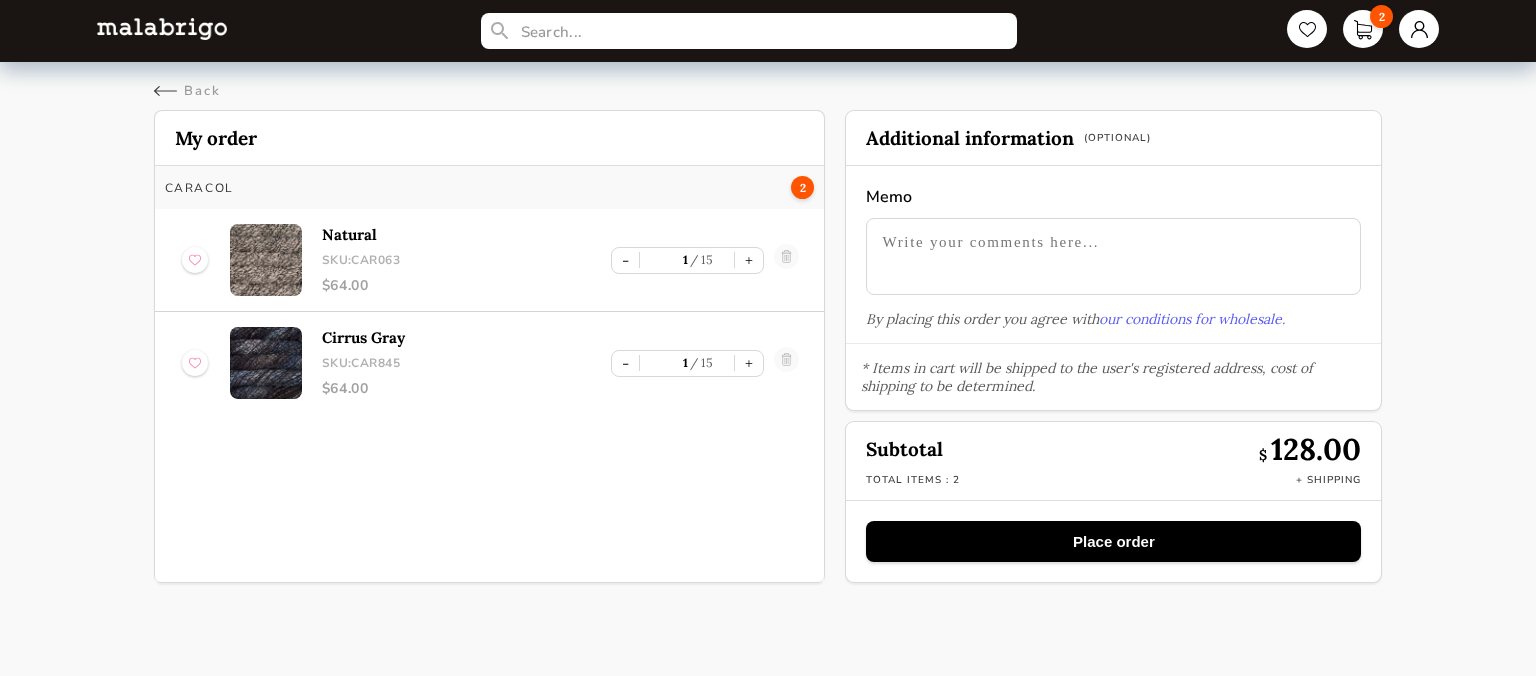 click on "Place order" at bounding box center [1113, 541] 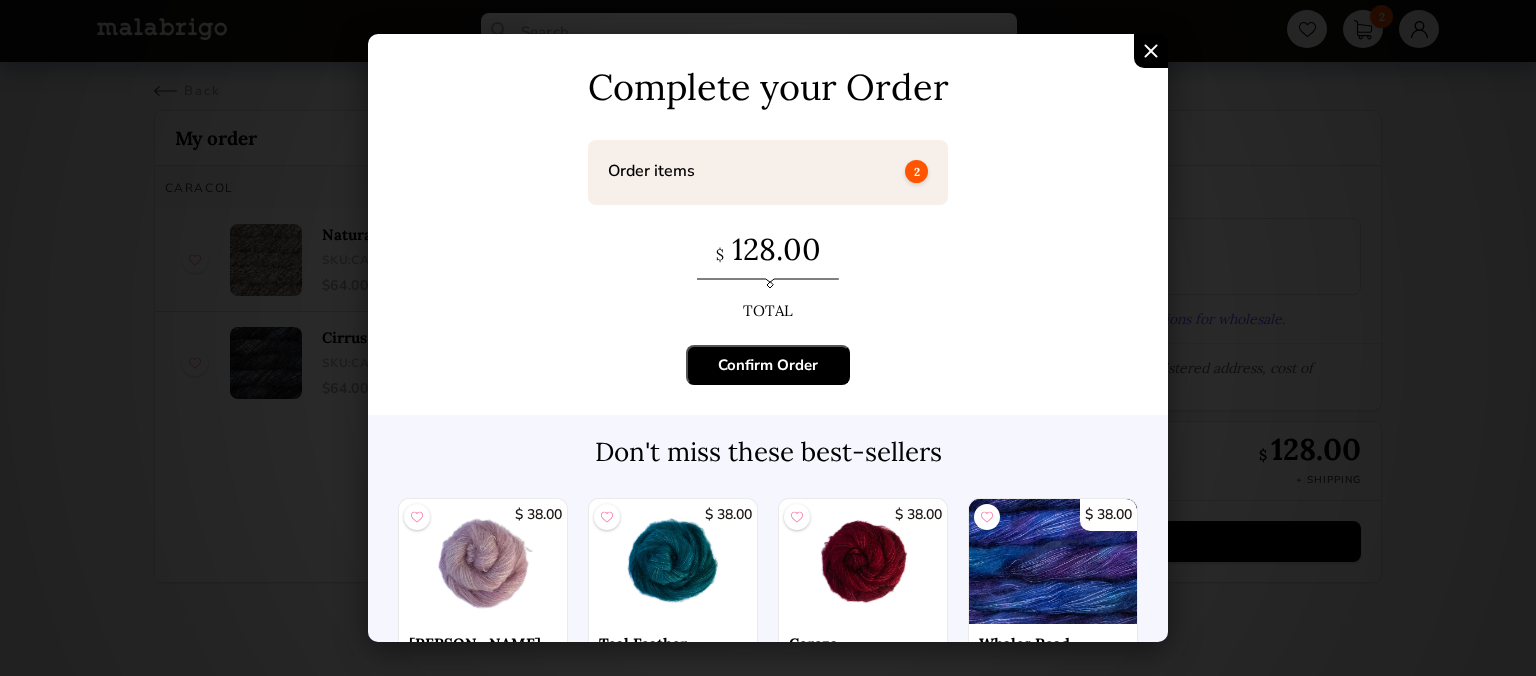 click on "Confirm Order" at bounding box center (768, 365) 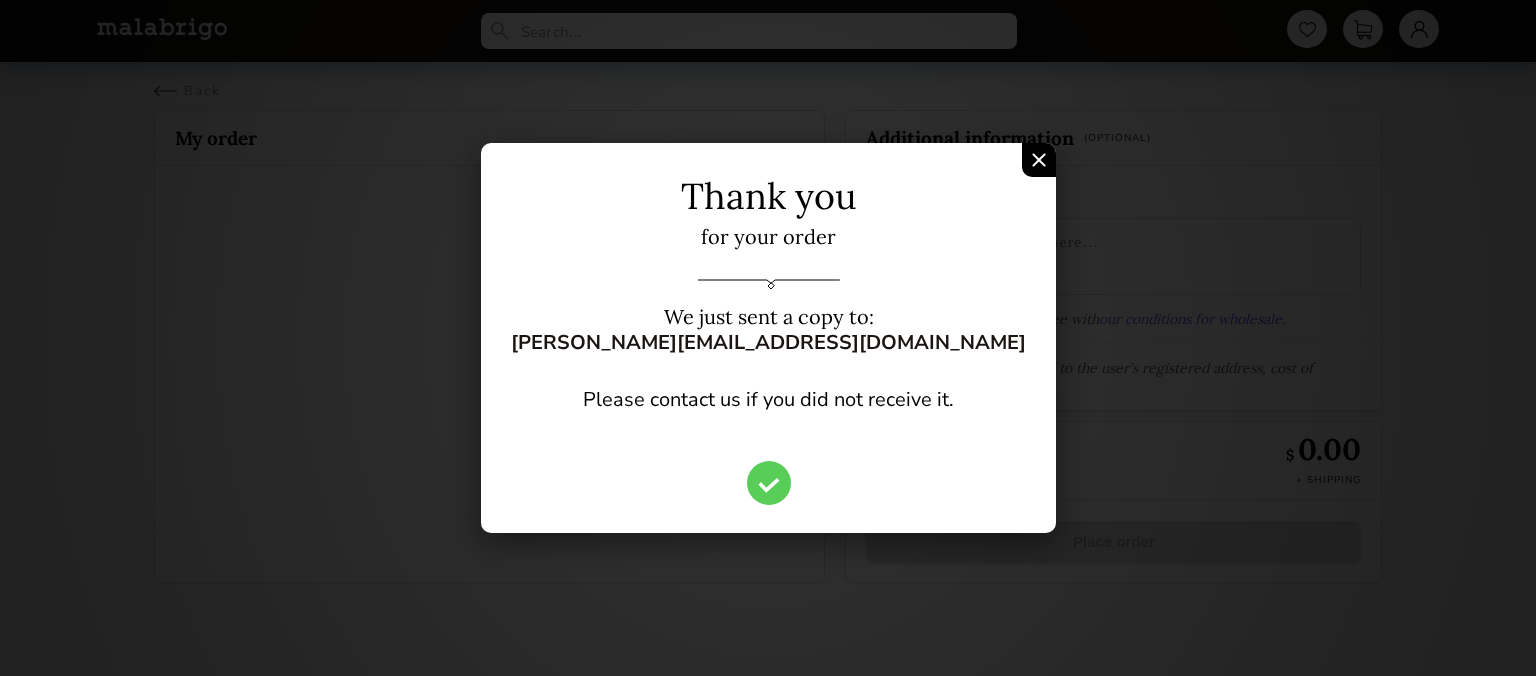 click at bounding box center (1039, 160) 